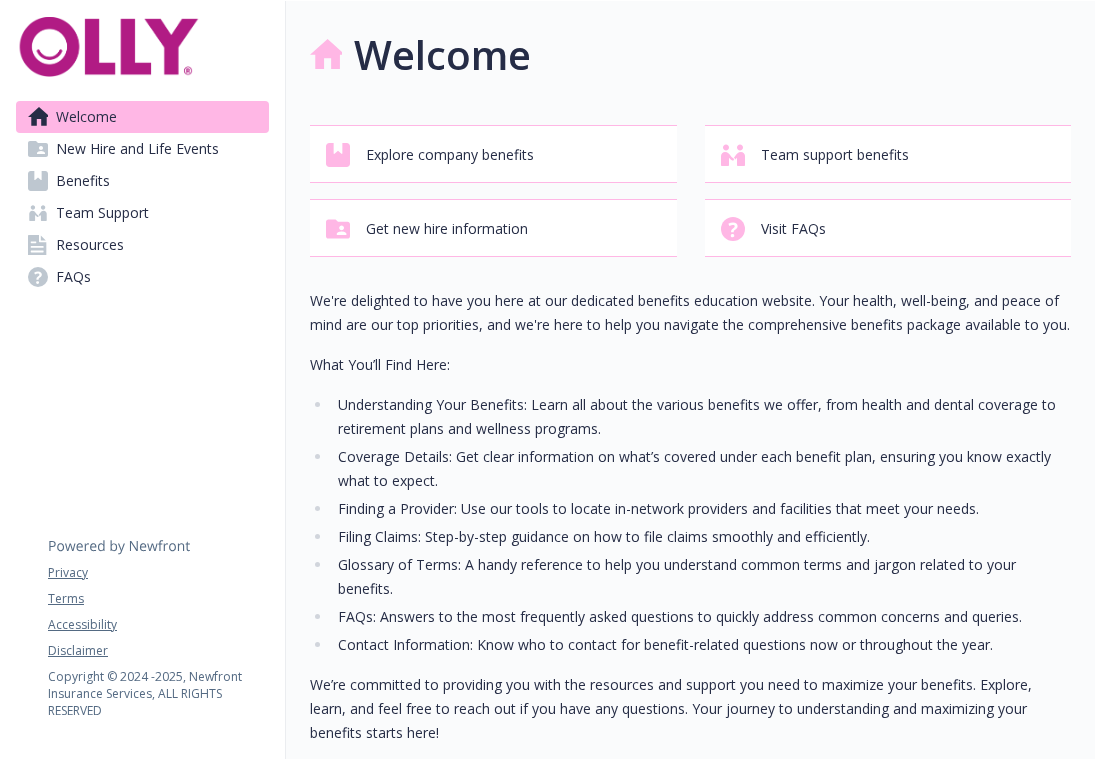 scroll, scrollTop: 0, scrollLeft: 0, axis: both 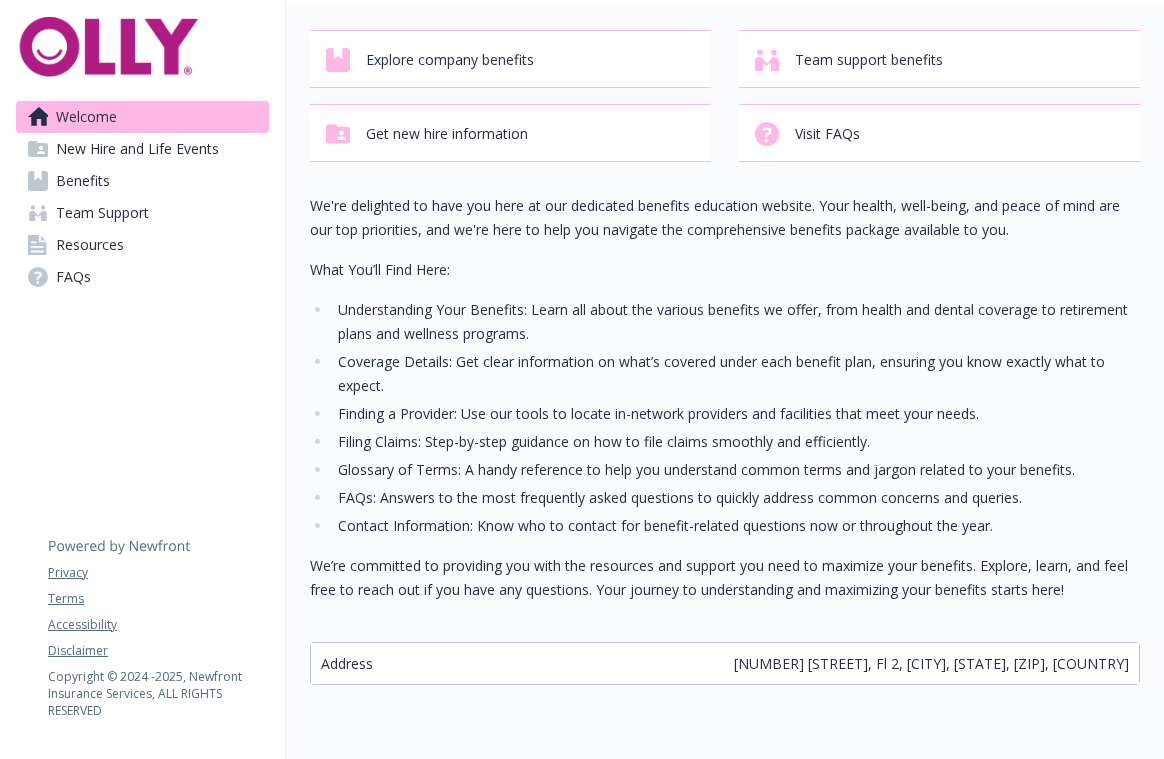 click on "Benefits" at bounding box center (83, 181) 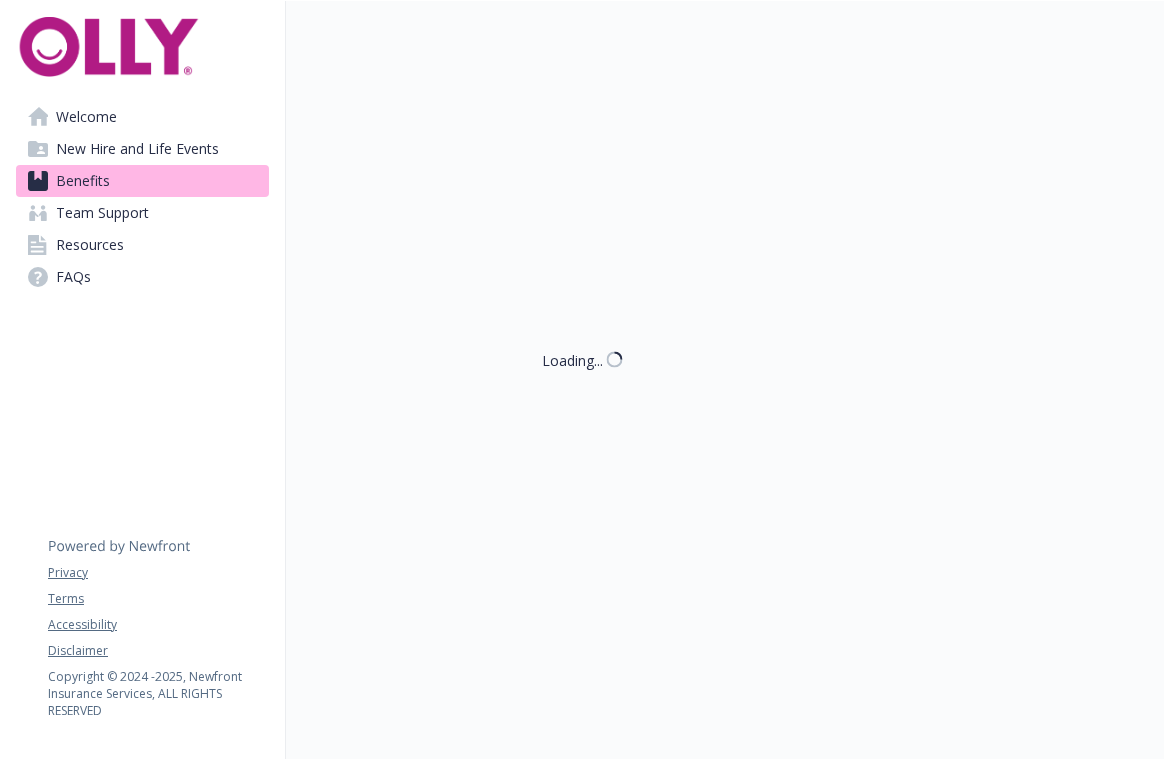 scroll, scrollTop: 95, scrollLeft: 0, axis: vertical 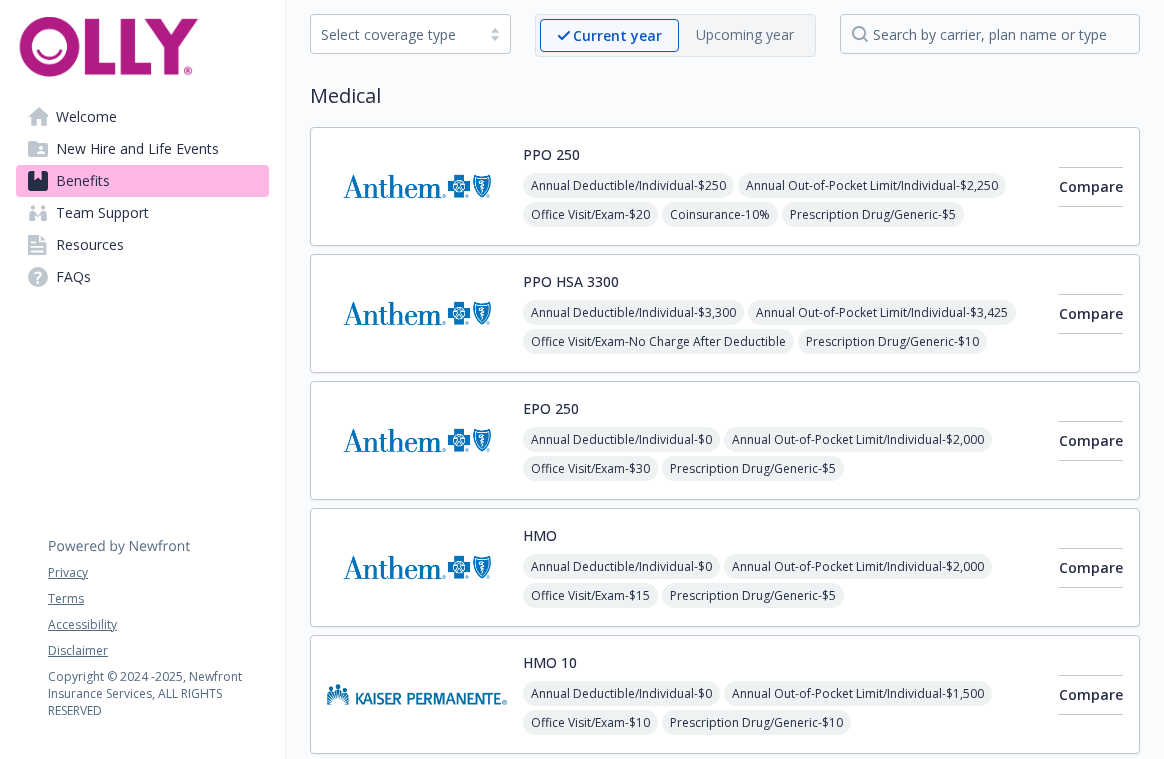 click on "Annual Deductible/Individual  -  $250 Annual Out-of-Pocket Limit/Individual  -  $2,250 Office Visit/Exam  -  $20 Coinsurance  -  10% Prescription Drug/Generic  -  $5 Prescription Drug/Brand Formulary  -  $25 Prescription Drug/Brand Non-Formulary  -  $40 Prescription Drug/Specialty  -  $45" at bounding box center (783, 229) 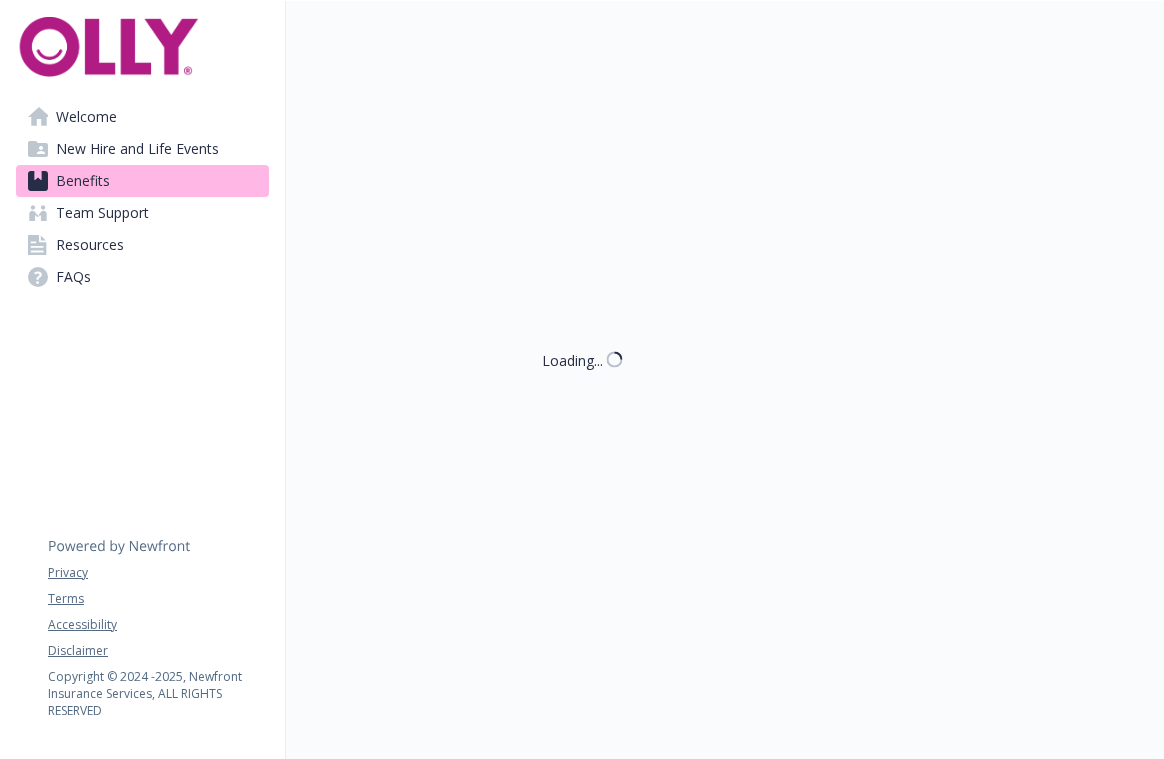 scroll, scrollTop: 95, scrollLeft: 0, axis: vertical 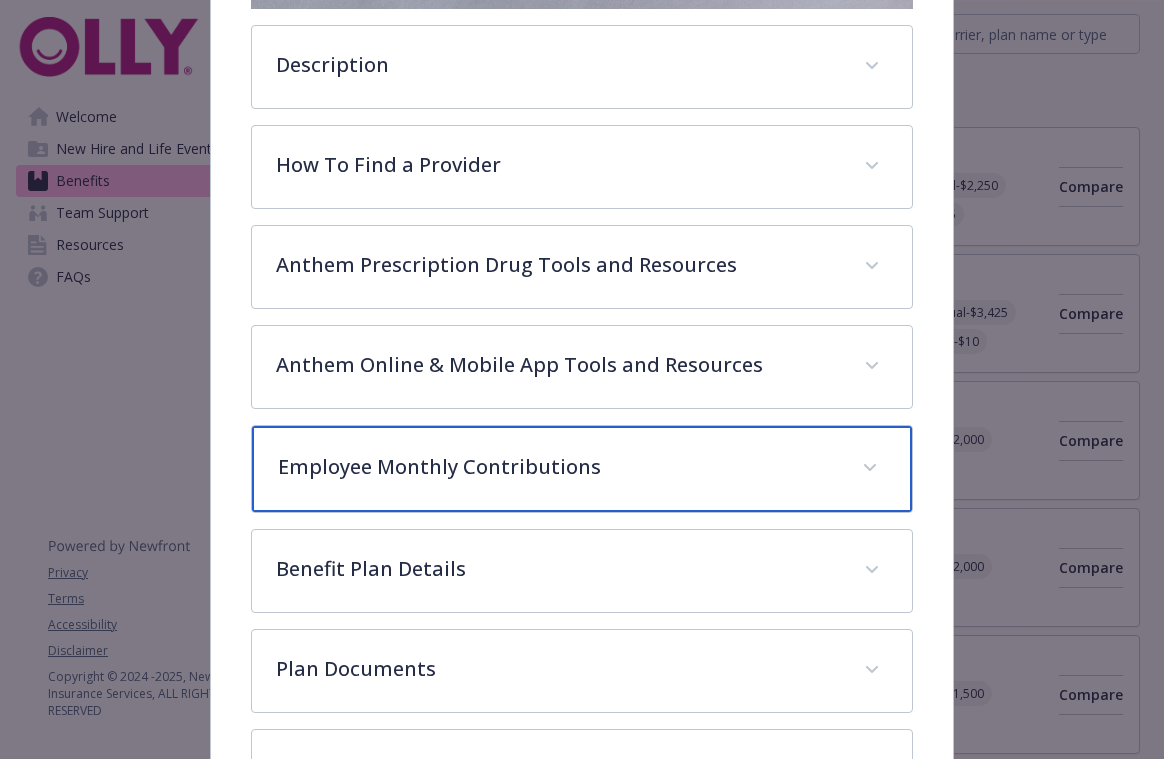 click on "Employee Monthly Contributions" at bounding box center (582, 469) 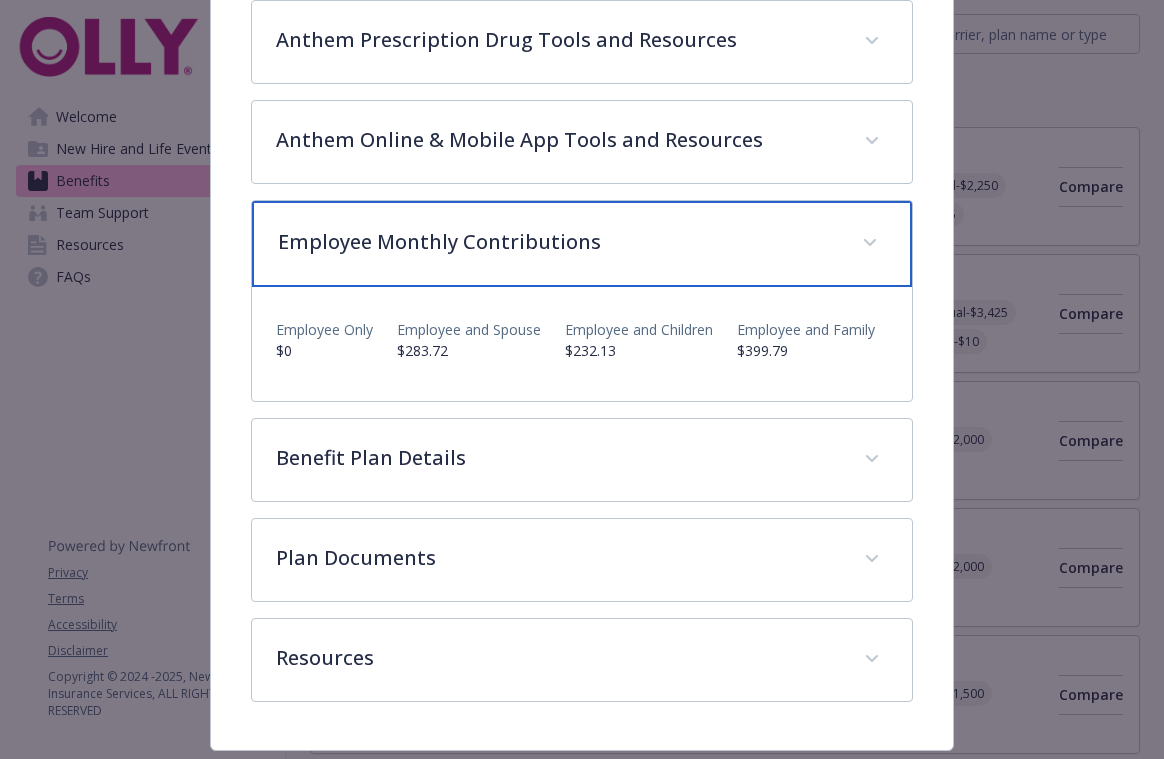 scroll, scrollTop: 761, scrollLeft: 0, axis: vertical 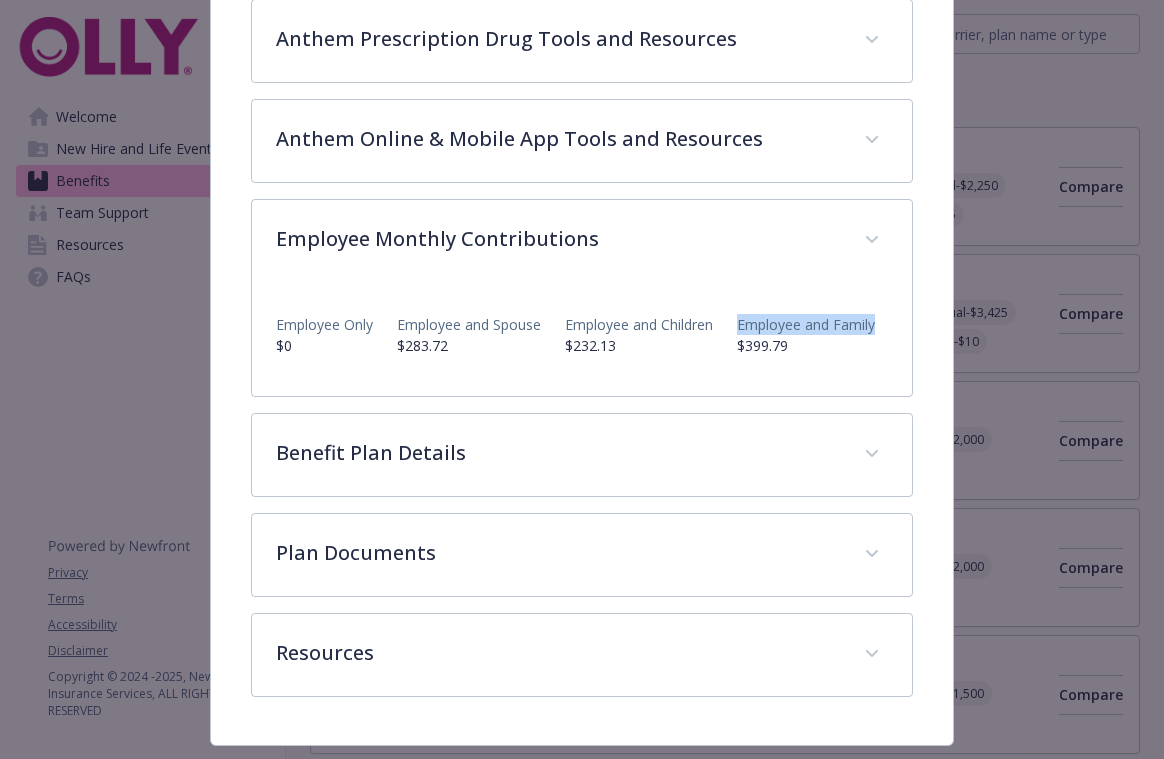 drag, startPoint x: 739, startPoint y: 331, endPoint x: 889, endPoint y: 332, distance: 150.00333 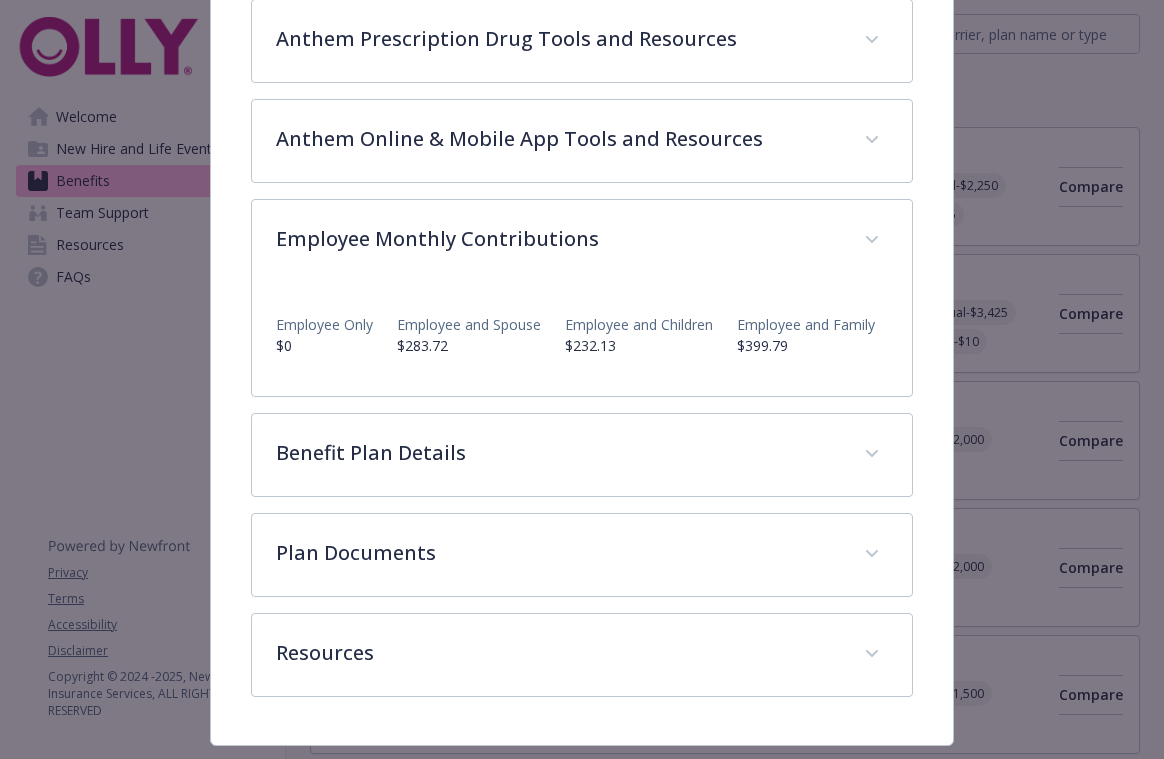 click on "$399.79" at bounding box center (806, 345) 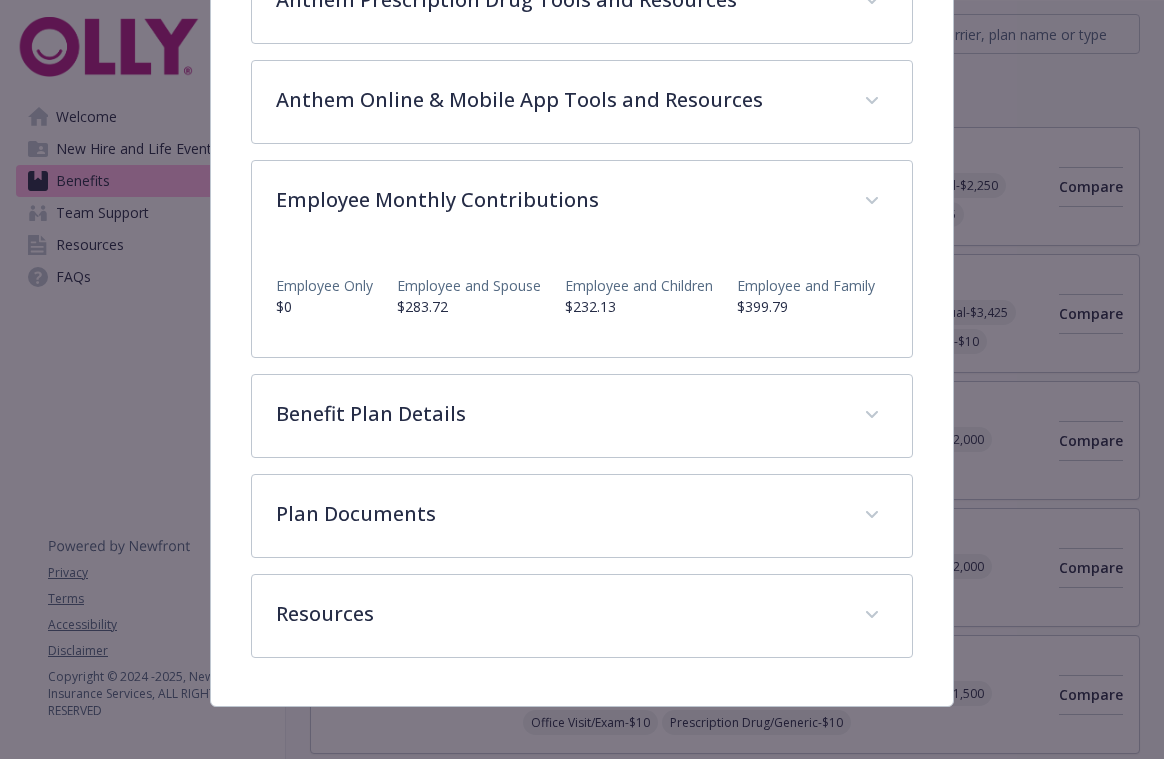 scroll, scrollTop: 812, scrollLeft: 0, axis: vertical 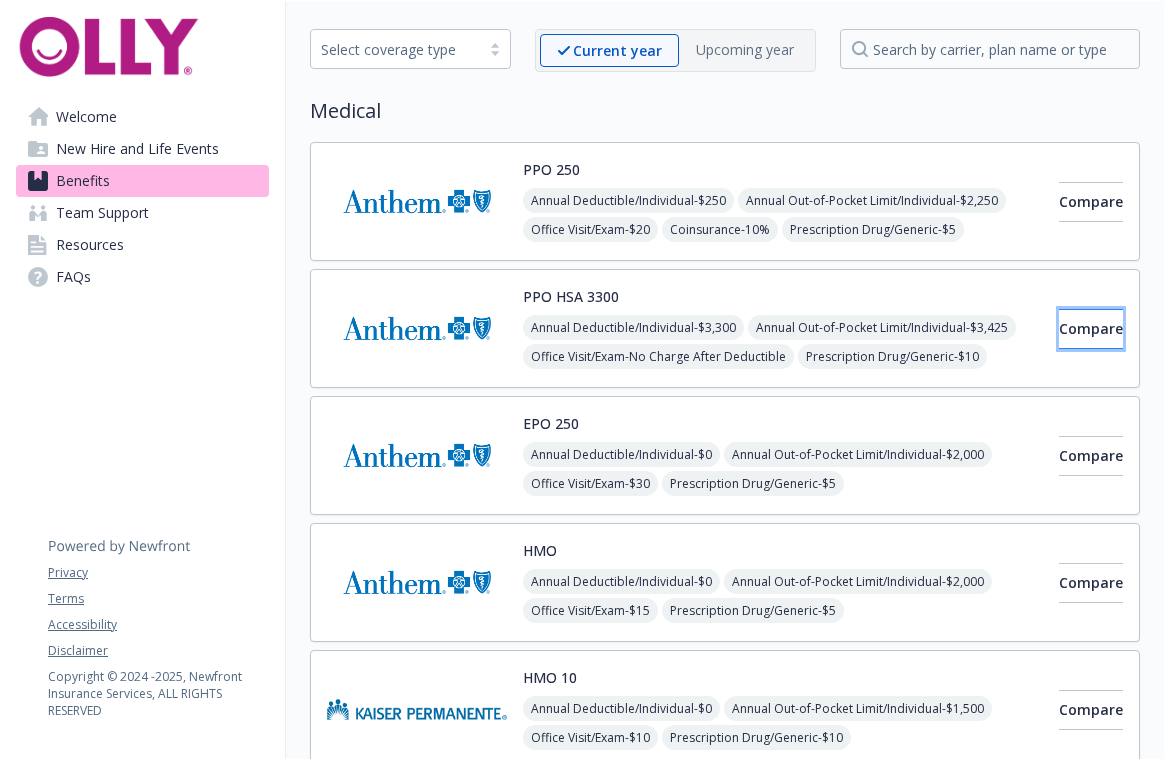 click on "Compare" at bounding box center (1091, 329) 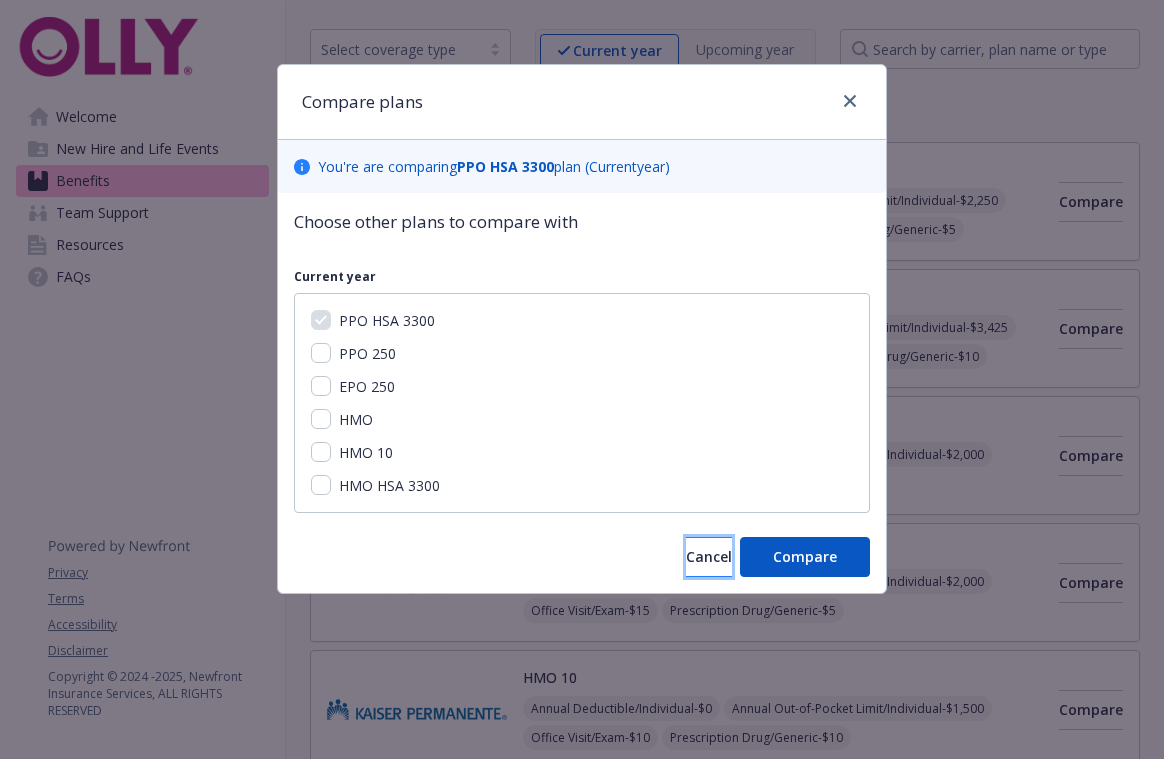 click on "Cancel" at bounding box center (709, 556) 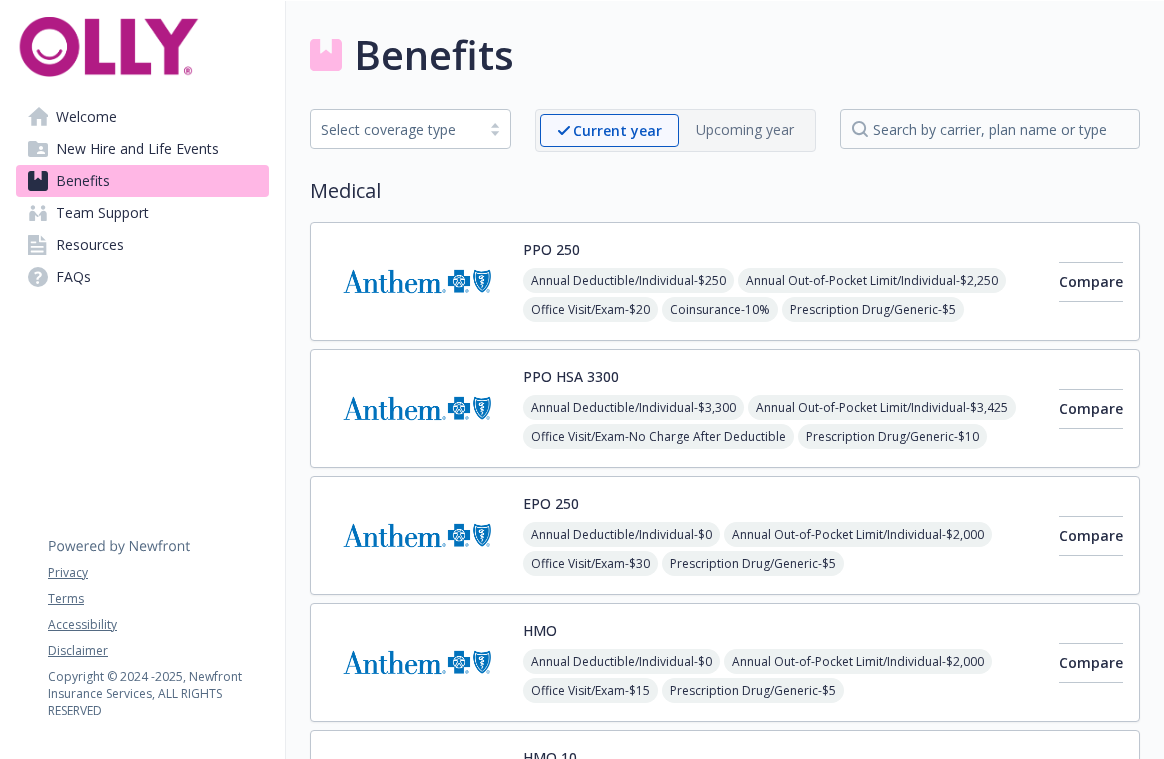 scroll, scrollTop: 32, scrollLeft: 0, axis: vertical 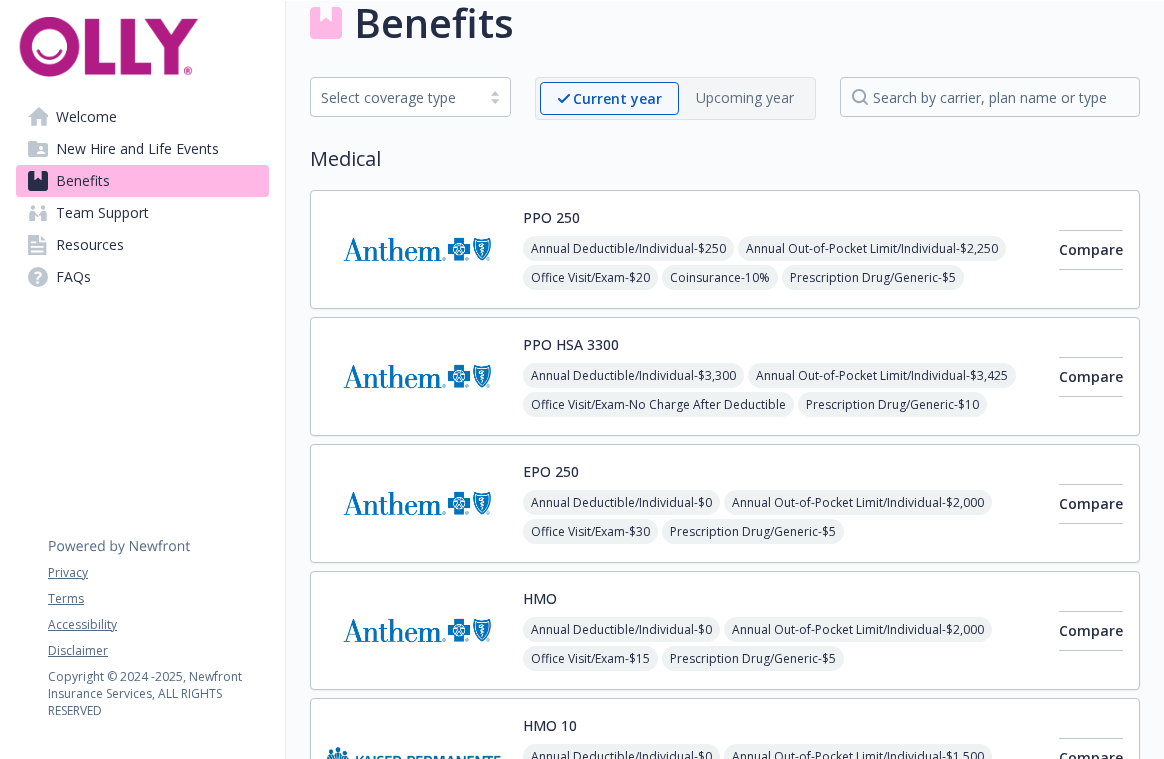 click on "Annual Deductible/Individual  -  $250 Annual Out-of-Pocket Limit/Individual  -  $2,250 Office Visit/Exam  -  $20 Coinsurance  -  10% Prescription Drug/Generic  -  $5 Prescription Drug/Brand Formulary  -  $25 Prescription Drug/Brand Non-Formulary  -  $40 Prescription Drug/Specialty  -  $45" at bounding box center [783, 292] 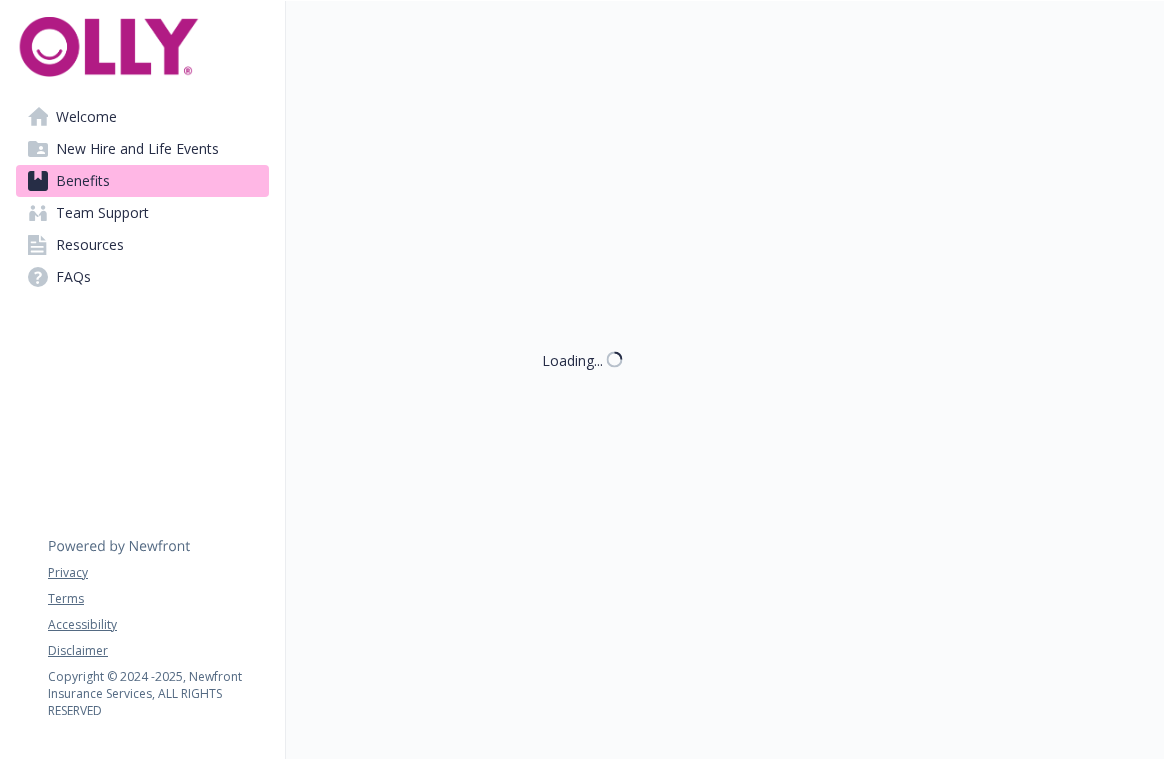scroll, scrollTop: 32, scrollLeft: 0, axis: vertical 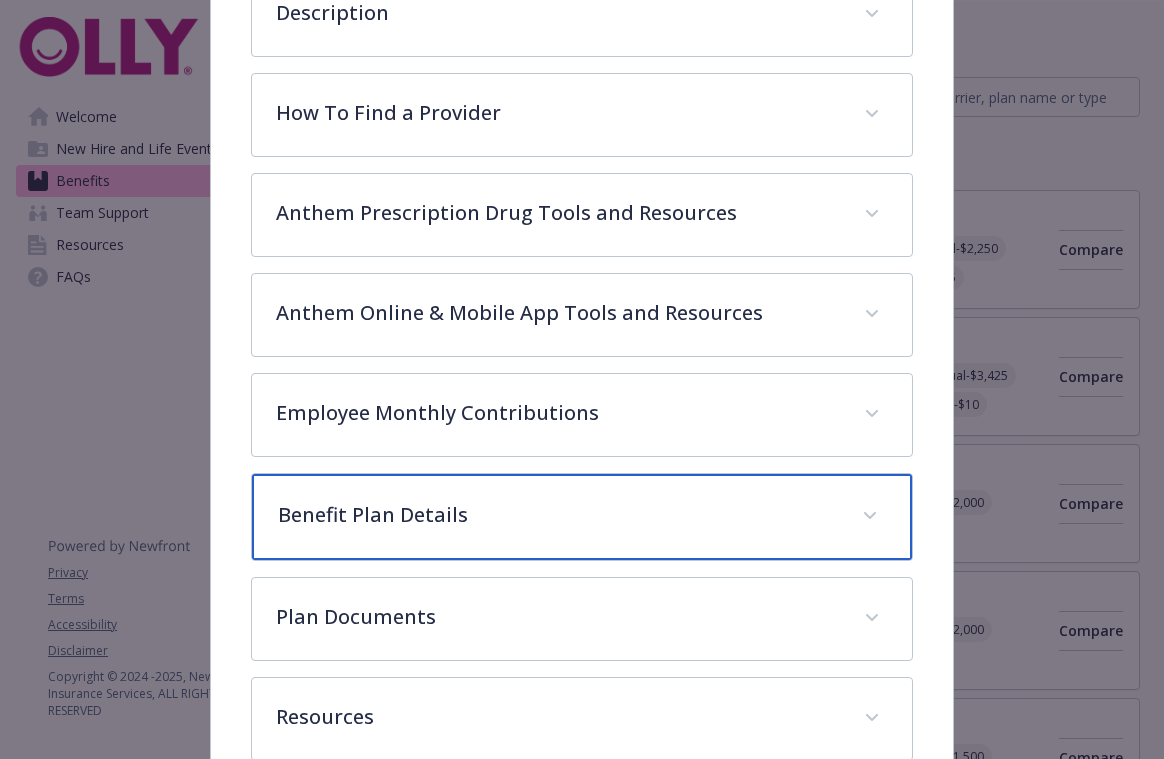 click on "Benefit Plan Details" at bounding box center (582, 517) 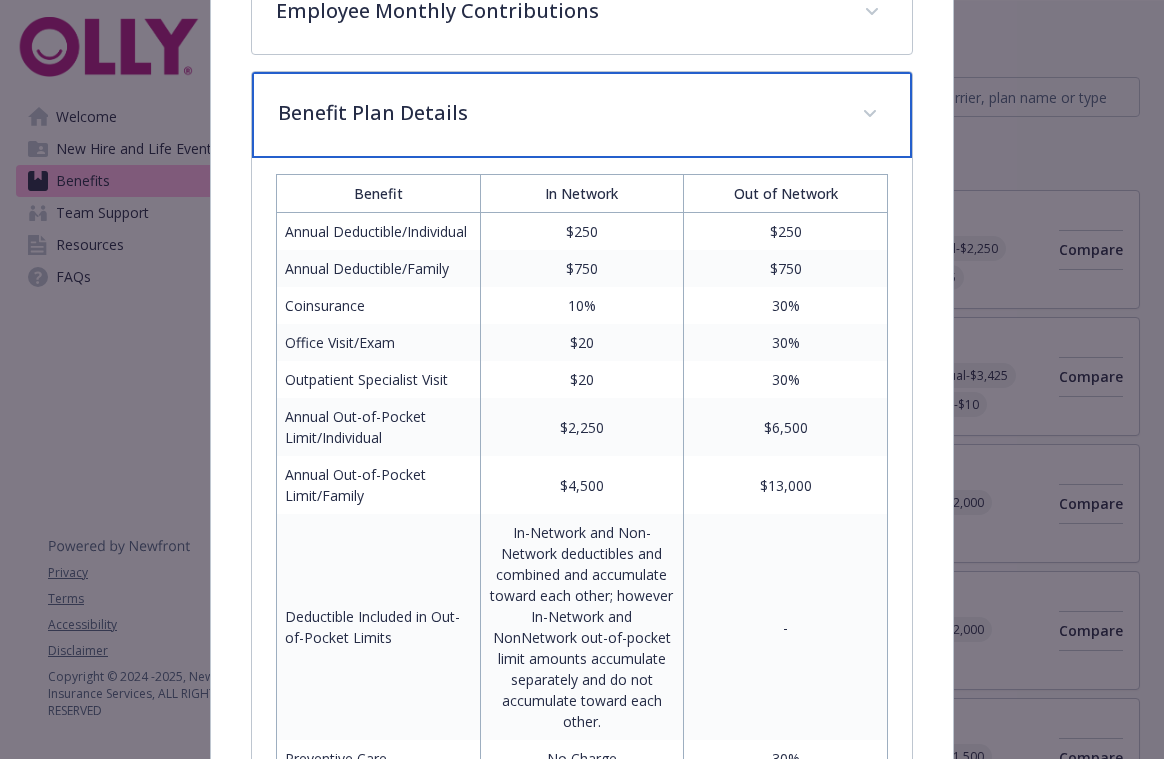 scroll, scrollTop: 980, scrollLeft: 0, axis: vertical 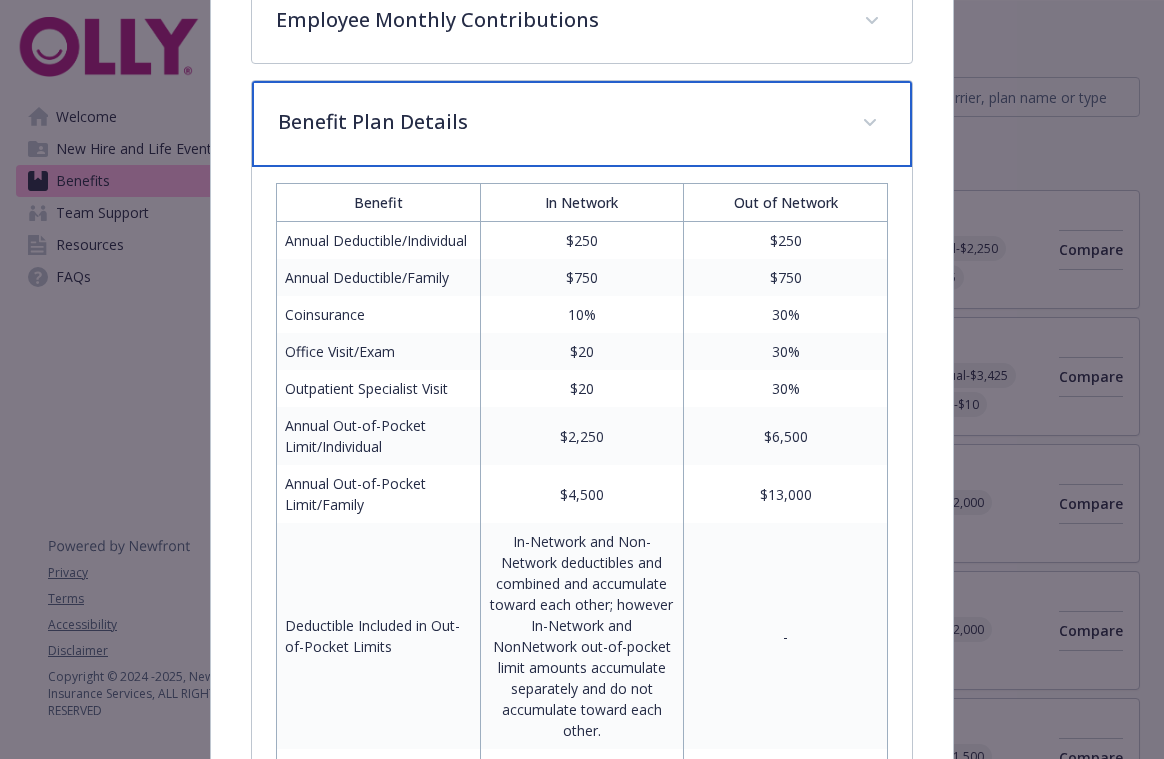 click at bounding box center (870, 123) 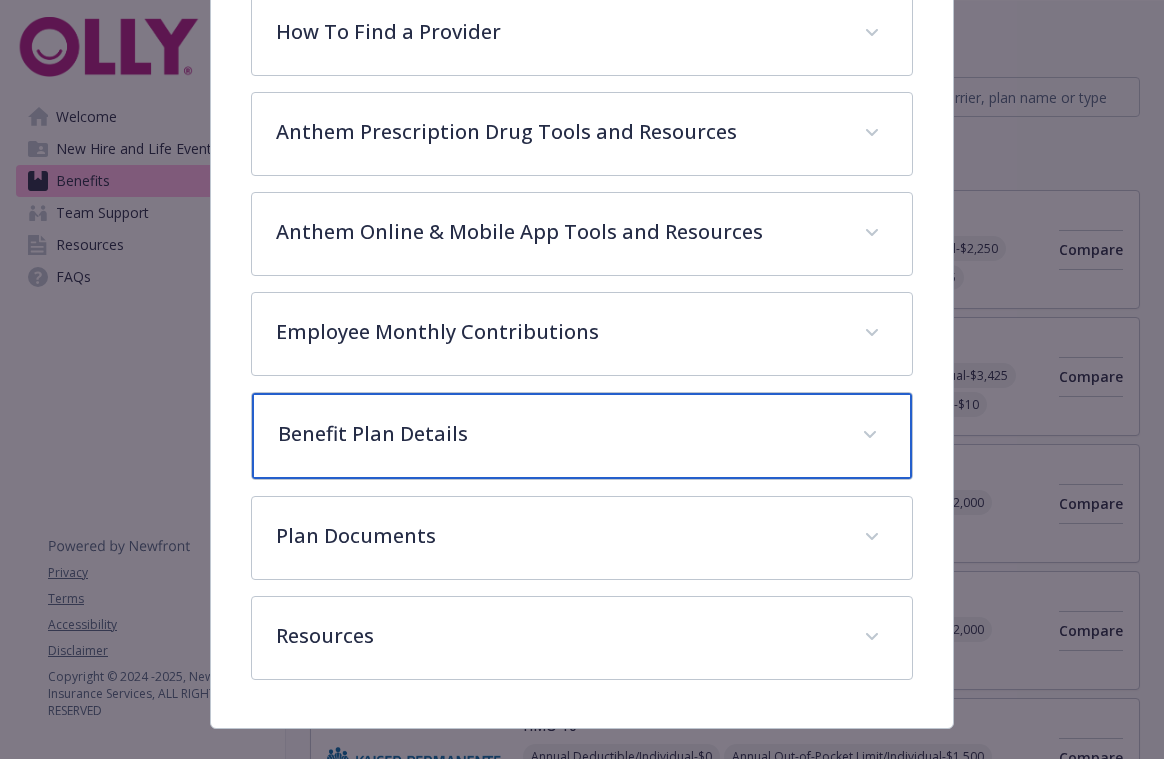 scroll, scrollTop: 660, scrollLeft: 0, axis: vertical 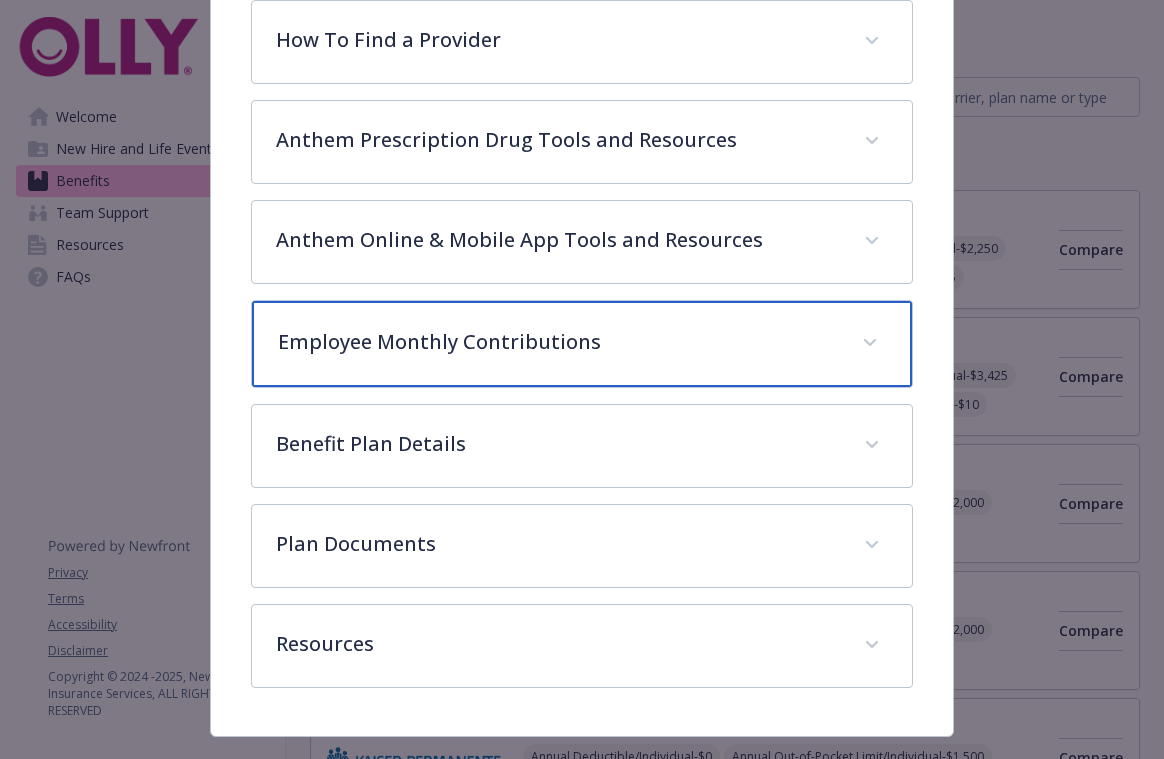 click on "Employee Monthly Contributions" at bounding box center (558, 342) 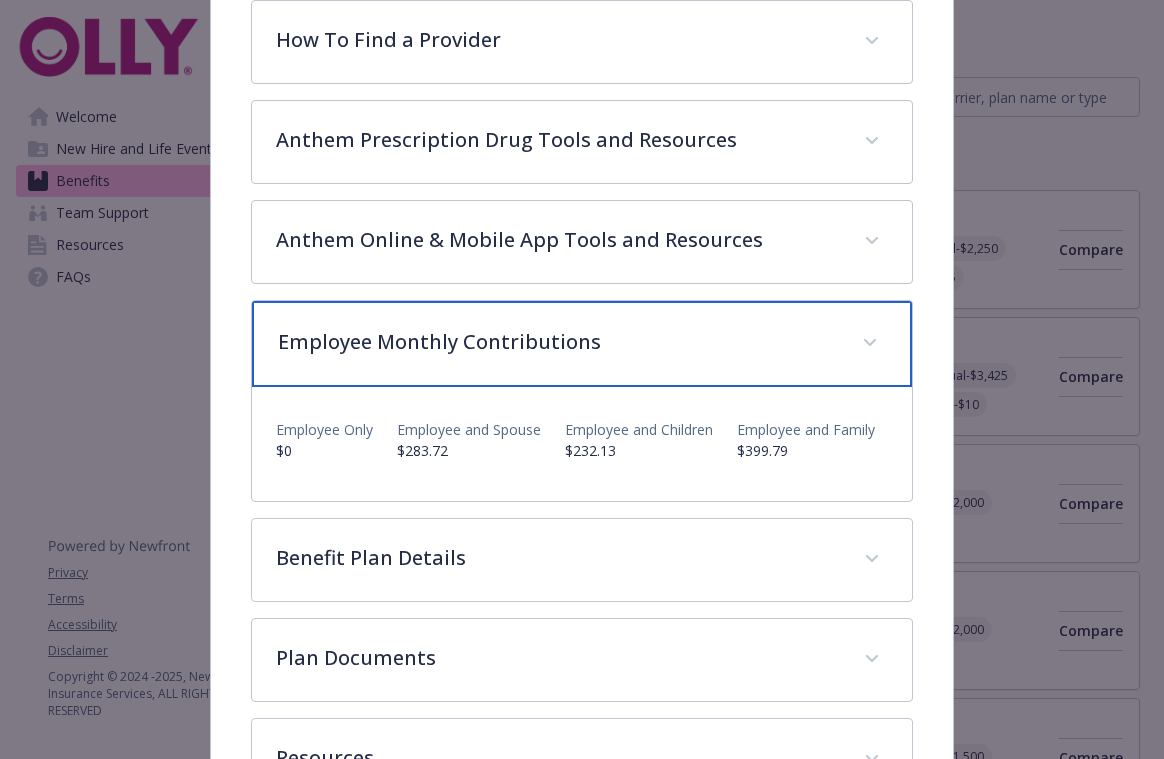 scroll, scrollTop: 675, scrollLeft: 0, axis: vertical 